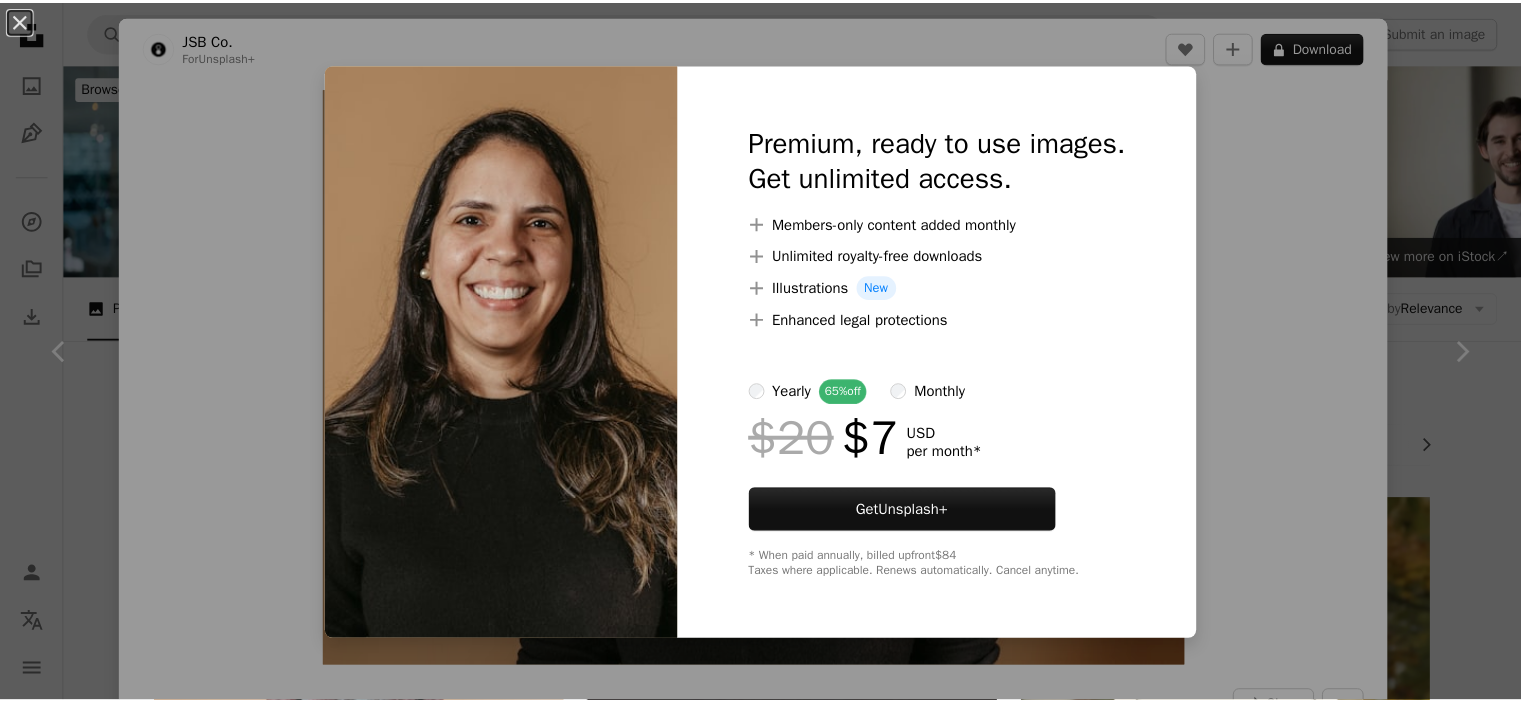 scroll, scrollTop: 10053, scrollLeft: 0, axis: vertical 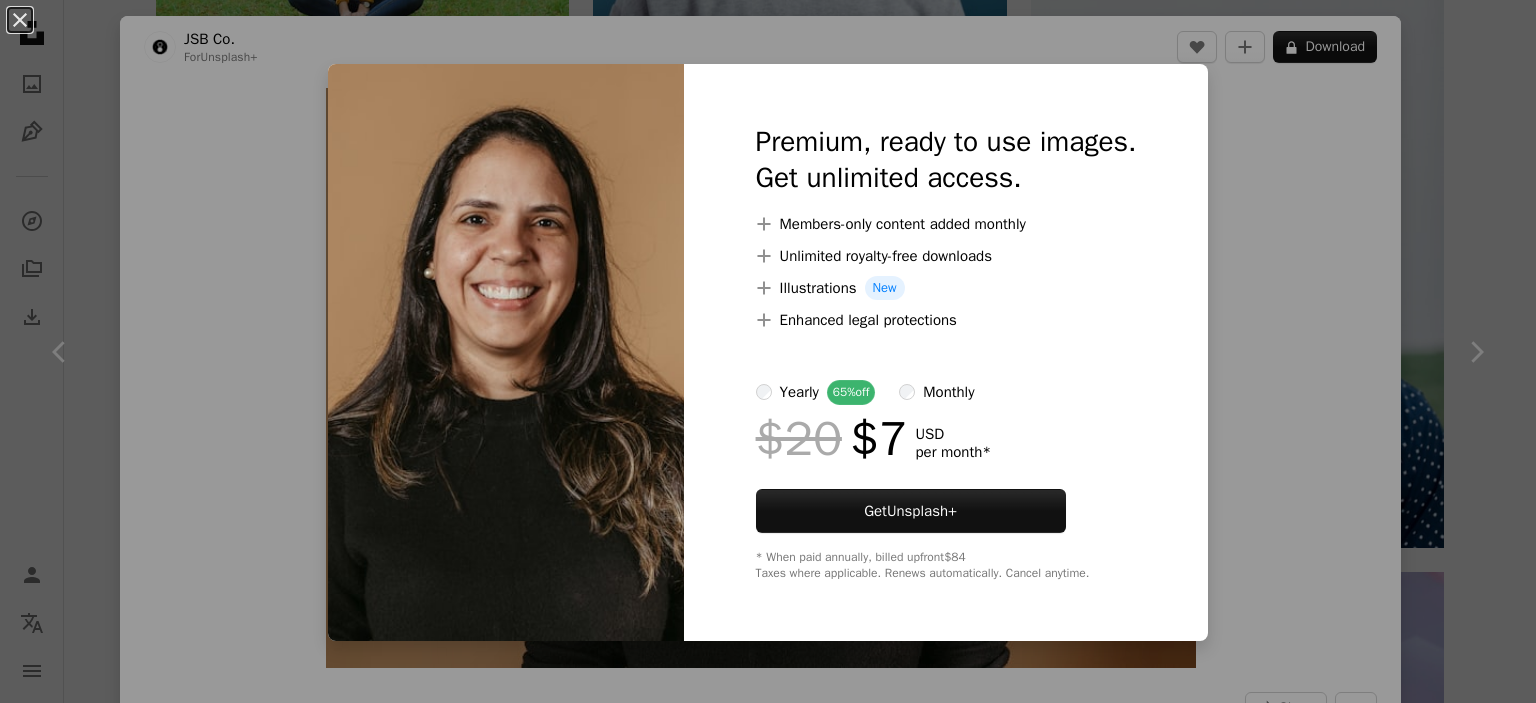 click on "An X shape Premium, ready to use images. Get unlimited access. A plus sign Members-only content added monthly A plus sign Unlimited royalty-free downloads A plus sign Illustrations  New A plus sign Enhanced legal protections yearly 65%  off monthly $20   $7 USD per month * Get  Unsplash+ * When paid annually, billed upfront  $84 Taxes where applicable. Renews automatically. Cancel anytime." at bounding box center (768, 351) 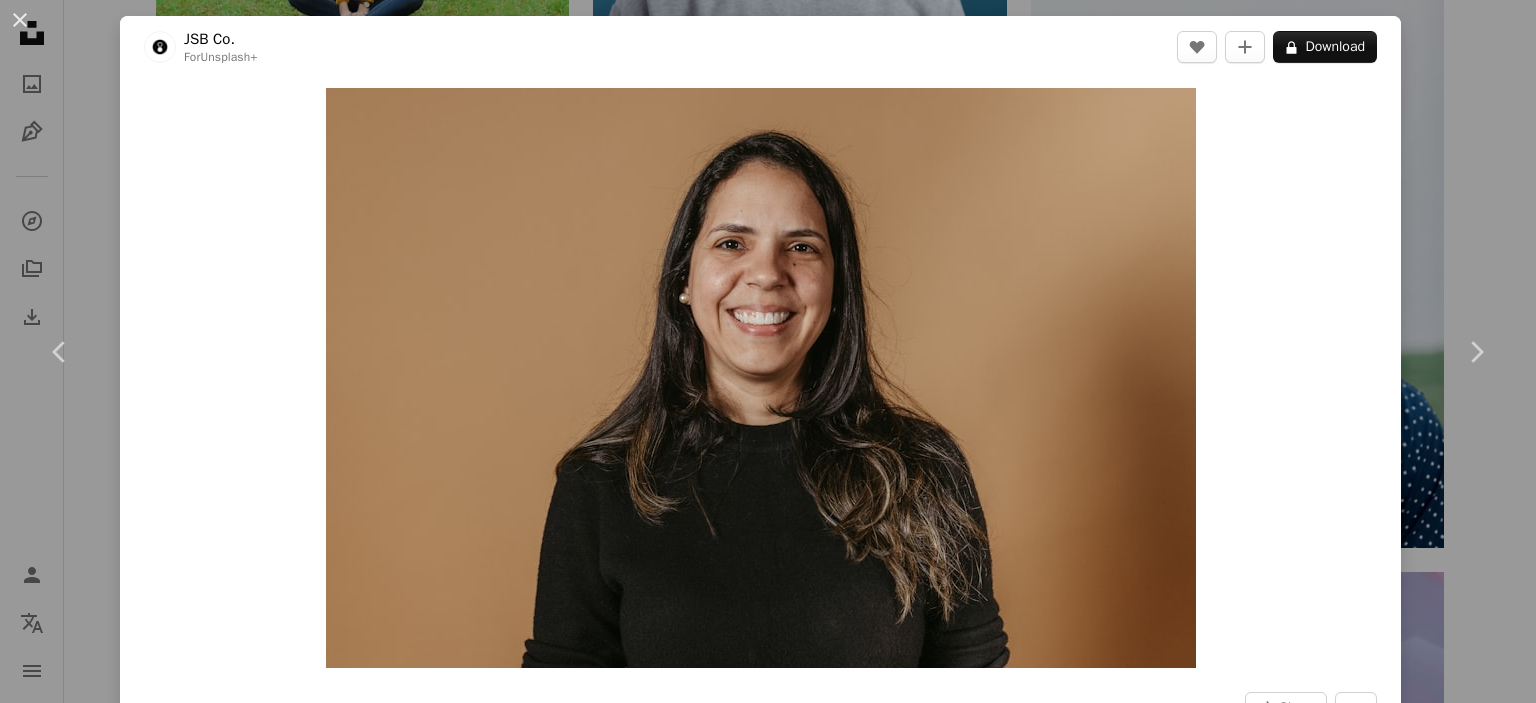 click on "An X shape Chevron left Chevron right [FIRST] [LAST] For Unsplash+ A heart A plus sign A lock Download Zoom in A forward-right arrow Share More Actions Calendar outlined Published on [MONTH] [DAY], [YEAR] Camera Canon, EOS R6 Safety Licensed under the Unsplash+ License woman portrait female avatar profile picture headshot lady smiling profile pic avatars head shot girl smile person portrait HD Wallpapers Related images Plus sign for Unsplash+ A heart A plus sign [FIRST] [LAST] For Unsplash+ A lock Download Plus sign for Unsplash+ A heart A plus sign [FIRST] [LAST] For Unsplash+ A lock Download Plus sign for Unsplash+ A heart A plus sign [FIRST] [LAST] For Unsplash+ A lock Download Plus sign for Unsplash+ A heart A plus sign [FIRST] [LAST] For Unsplash+ A lock Download Plus sign for Unsplash+ A heart A plus sign [FIRST] [LAST] For Unsplash+ A lock Download Plus sign for Unsplash+ A heart A plus sign [FIRST] [LAST] For Unsplash+ A lock Download Plus sign for Unsplash+ A heart A plus sign [FIRST] [LAST] For Unsplash+ A lock Download A heart" at bounding box center (768, 351) 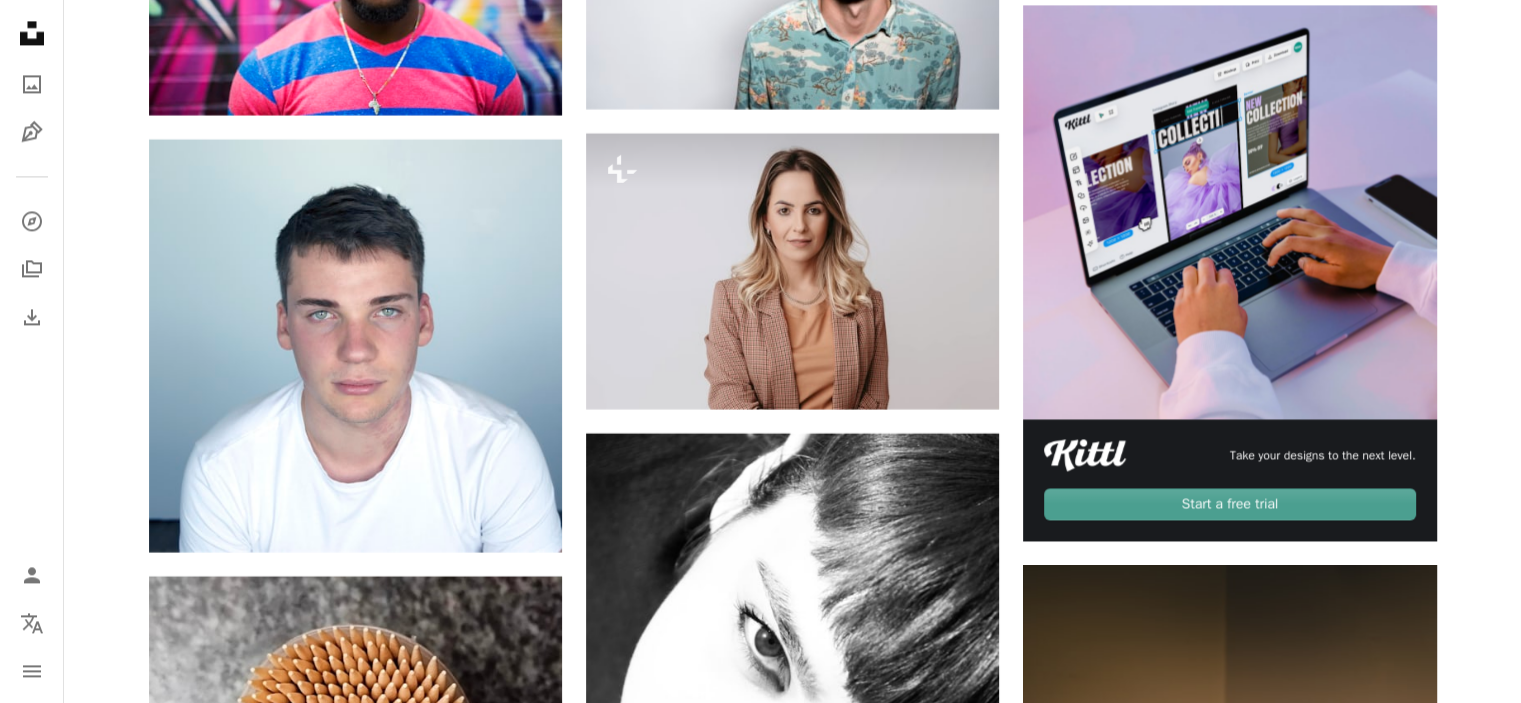 scroll, scrollTop: 10655, scrollLeft: 0, axis: vertical 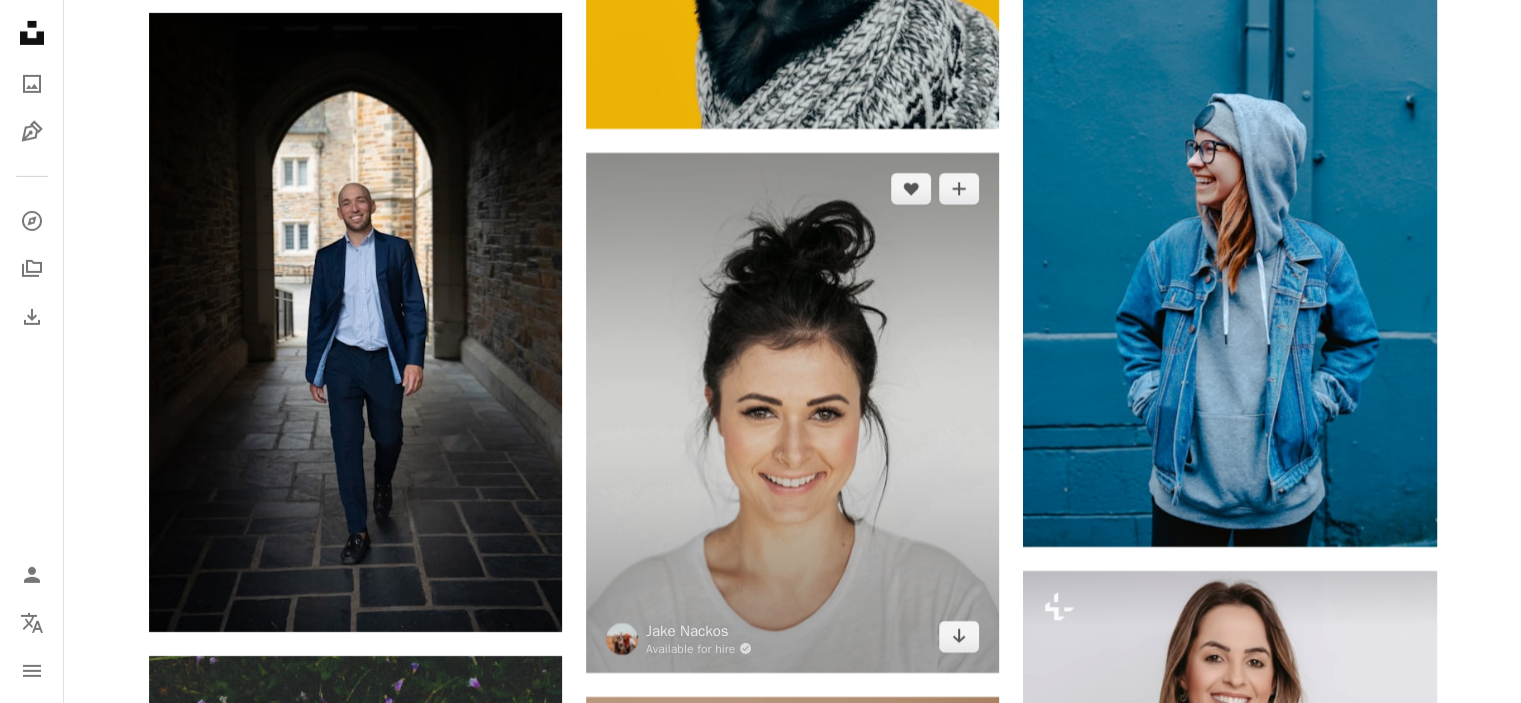 click at bounding box center [792, 413] 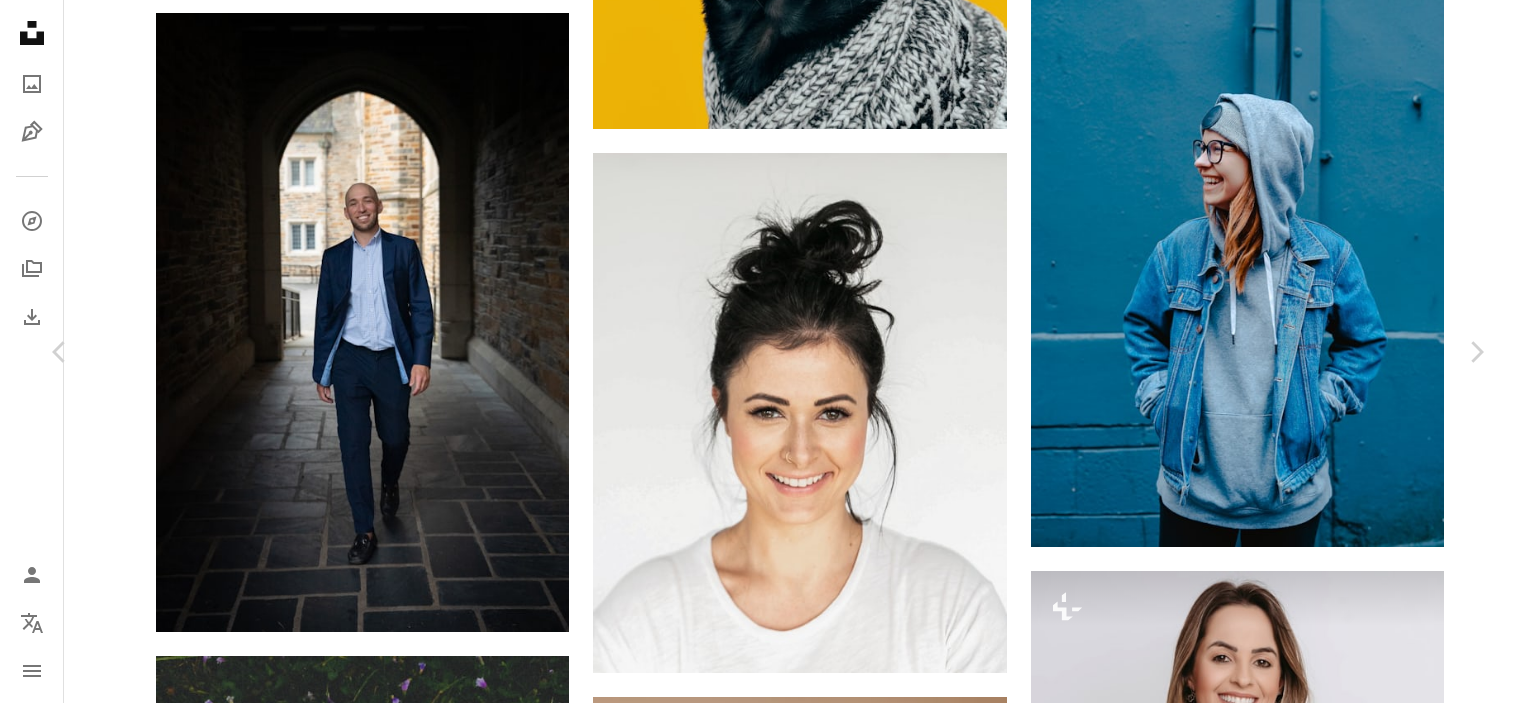 scroll, scrollTop: 504, scrollLeft: 0, axis: vertical 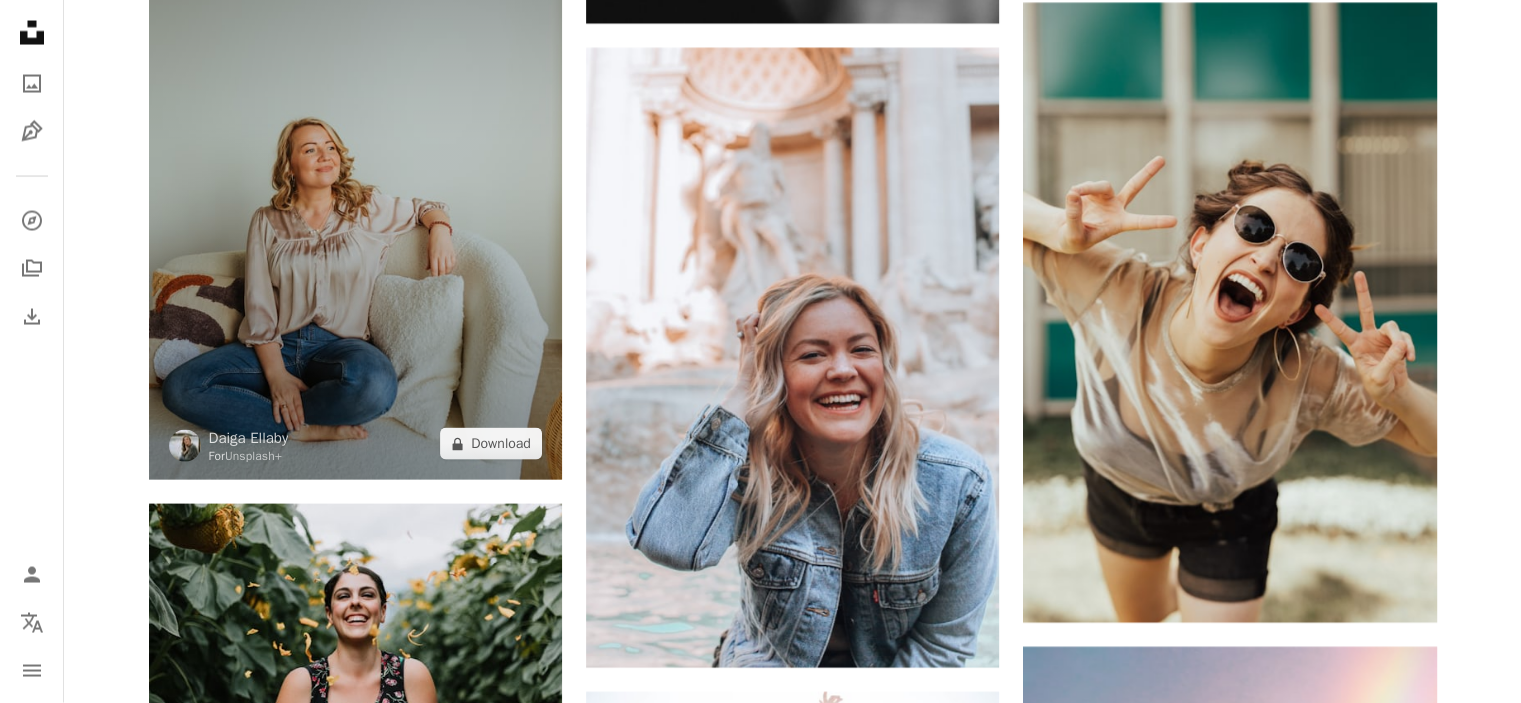 click at bounding box center [355, 170] 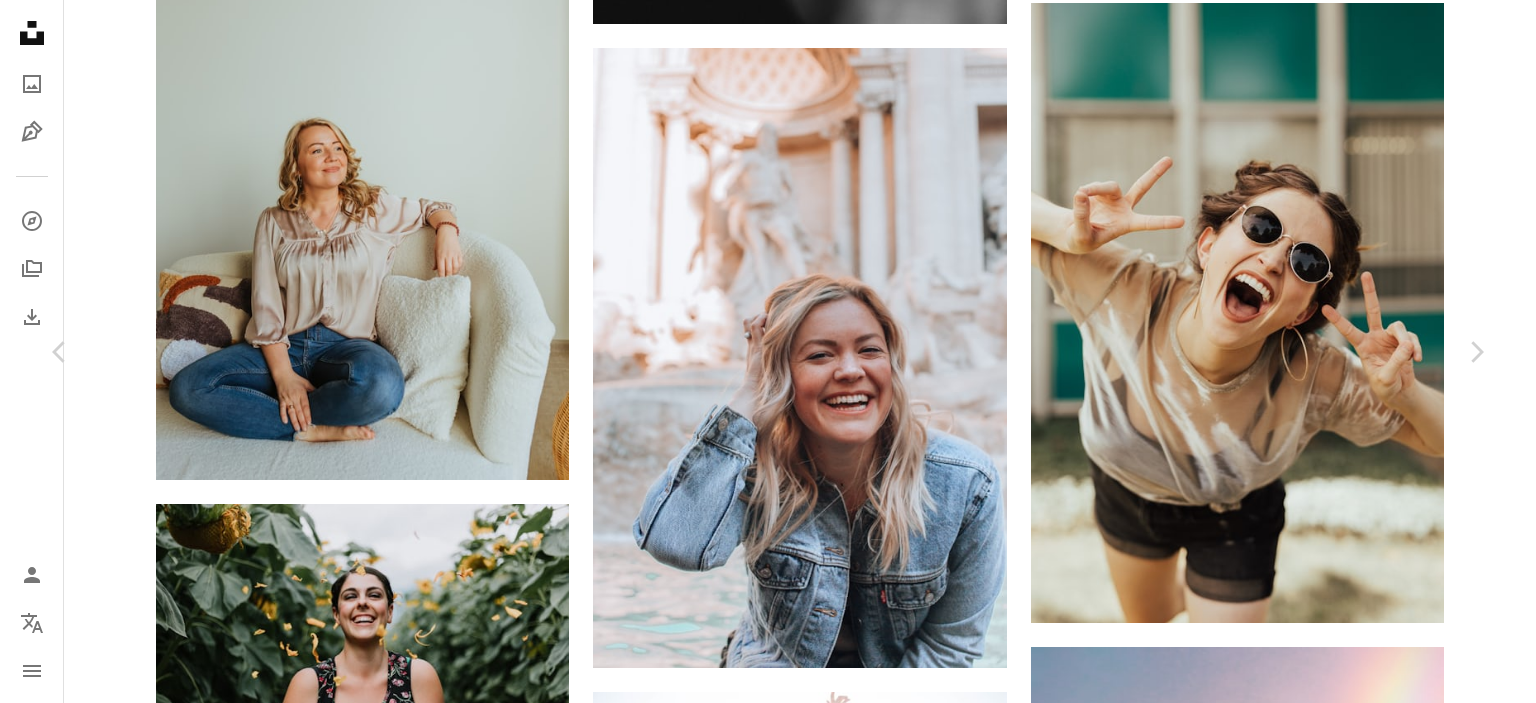 click on "A lock Download" at bounding box center (1325, 3874) 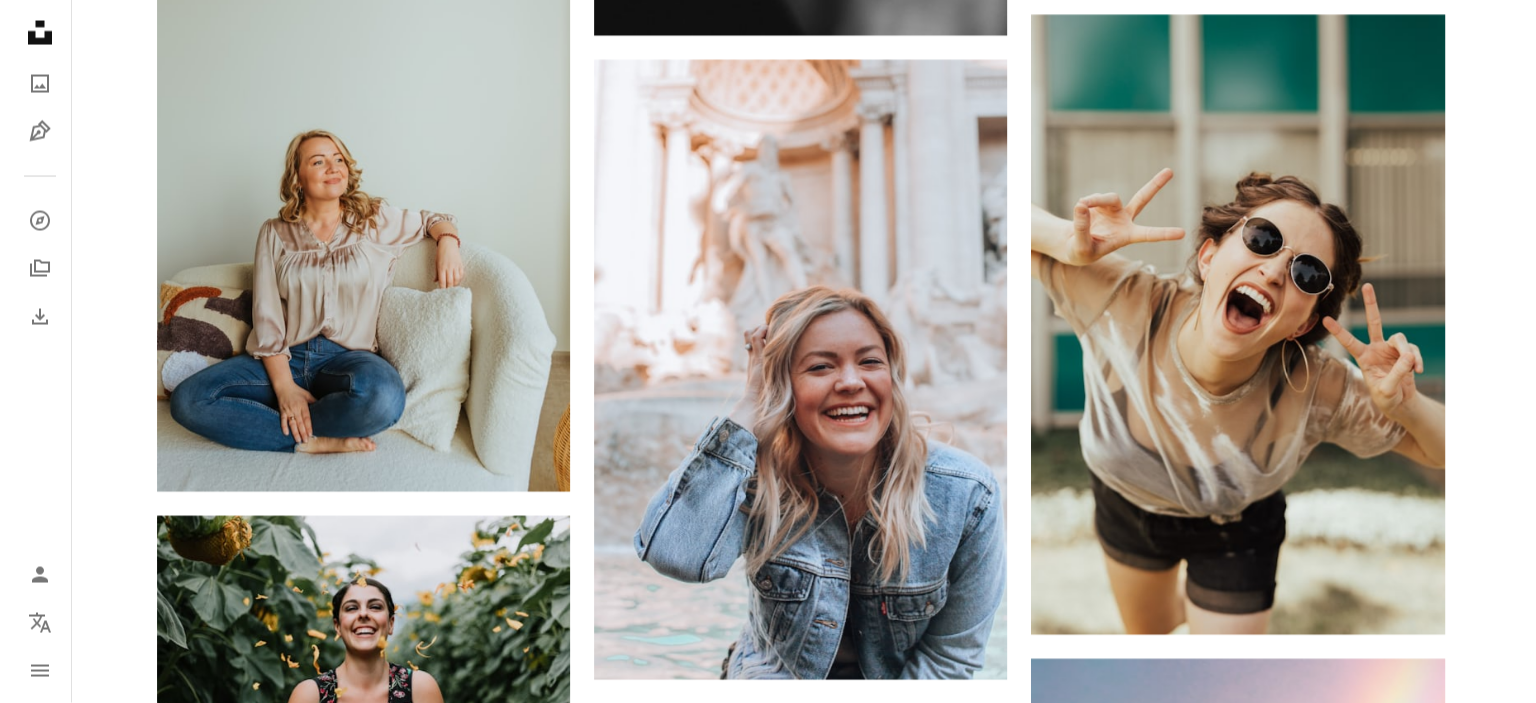 scroll, scrollTop: 4060, scrollLeft: 0, axis: vertical 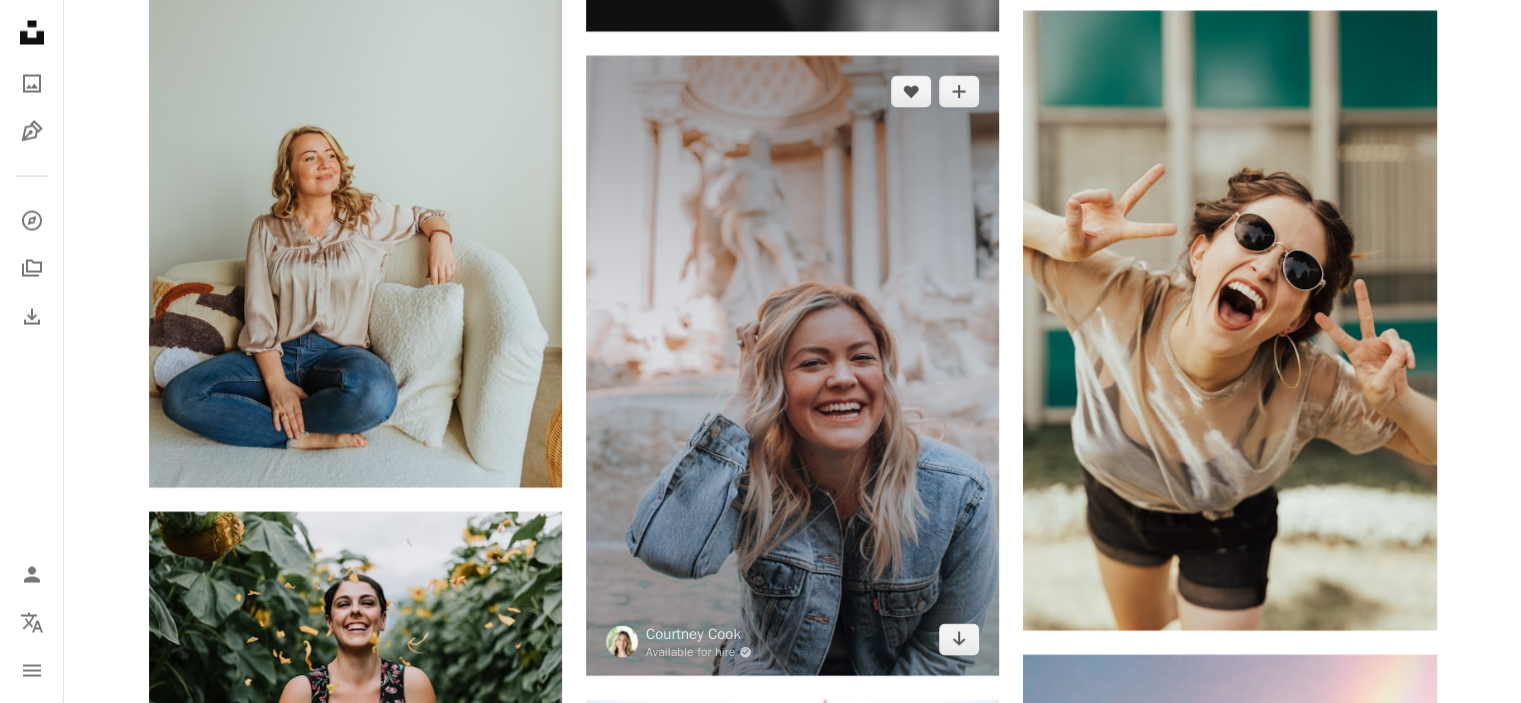 click at bounding box center (792, 366) 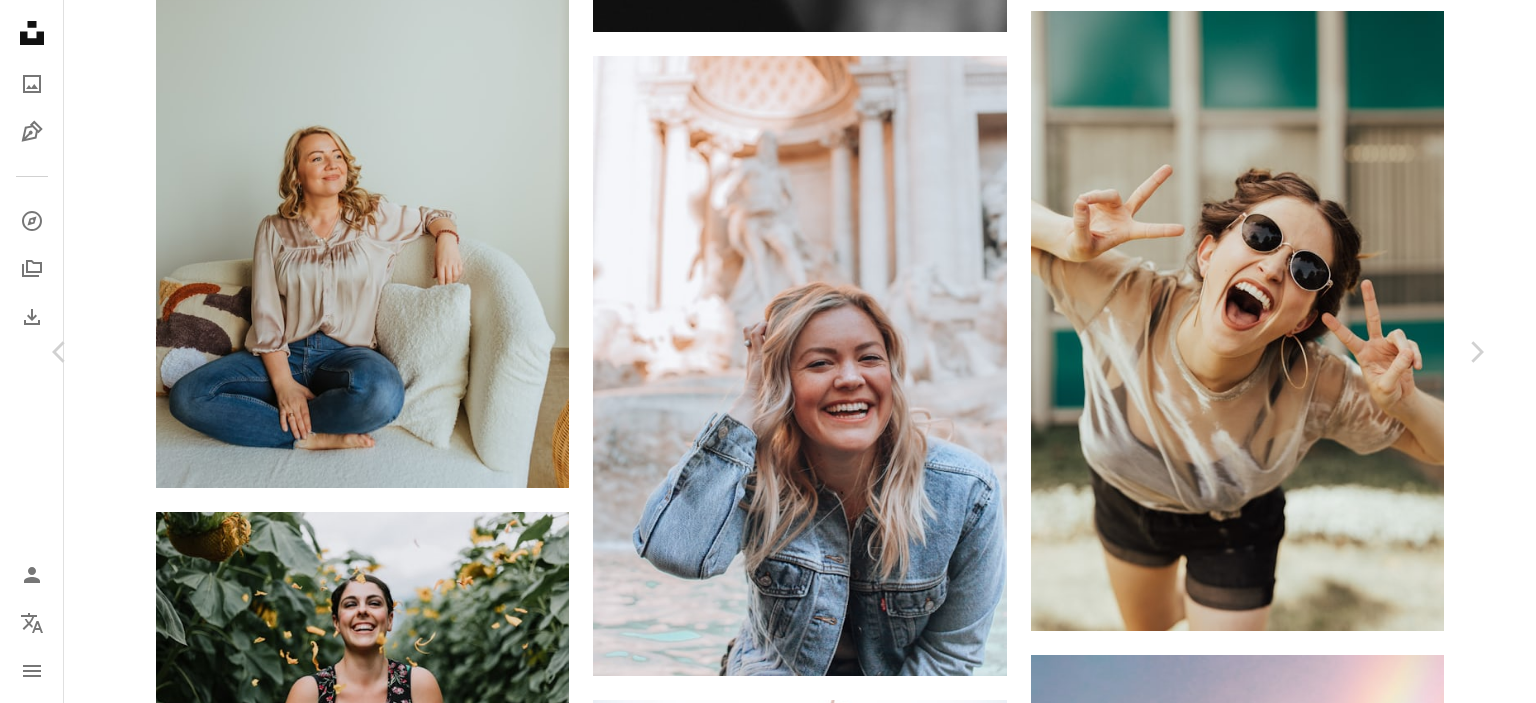 click on "Chevron down" 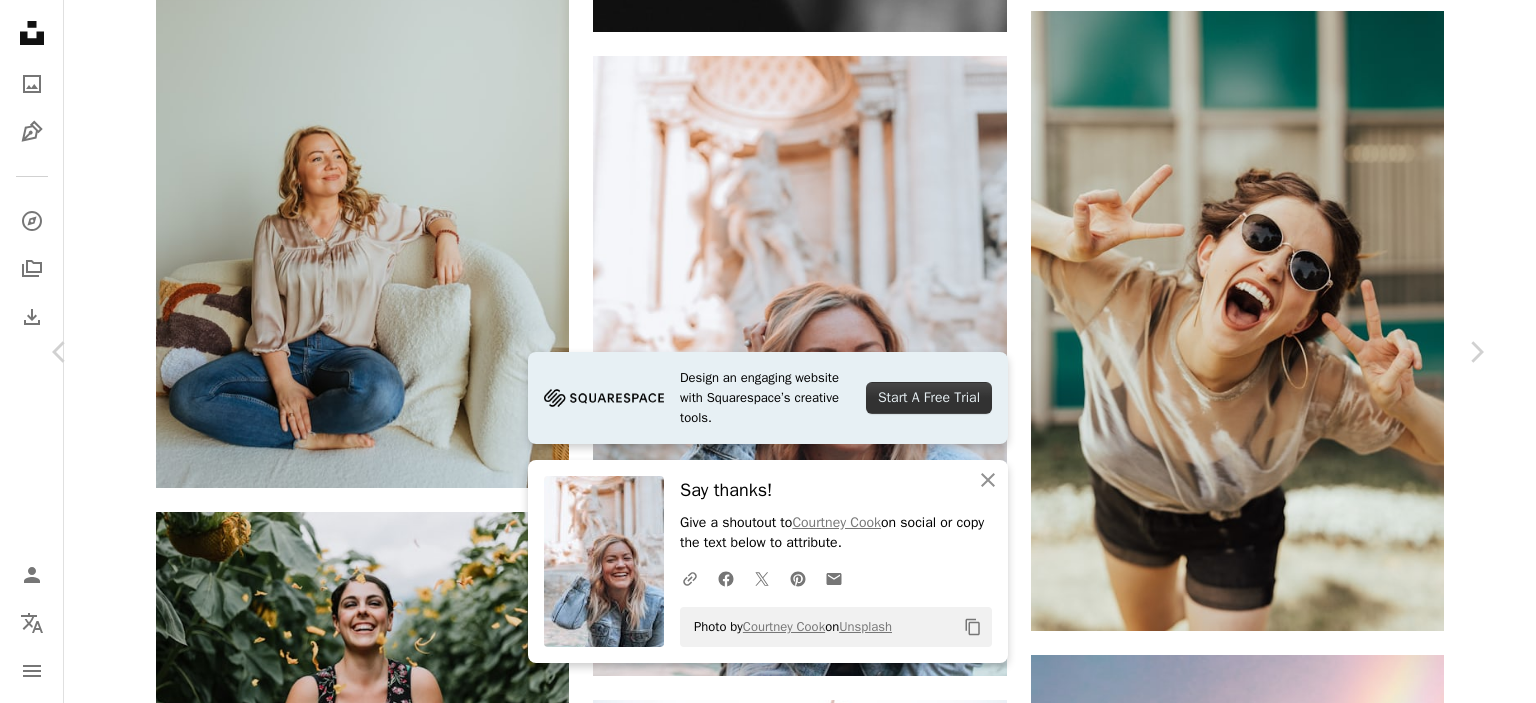 click on "Chevron down" 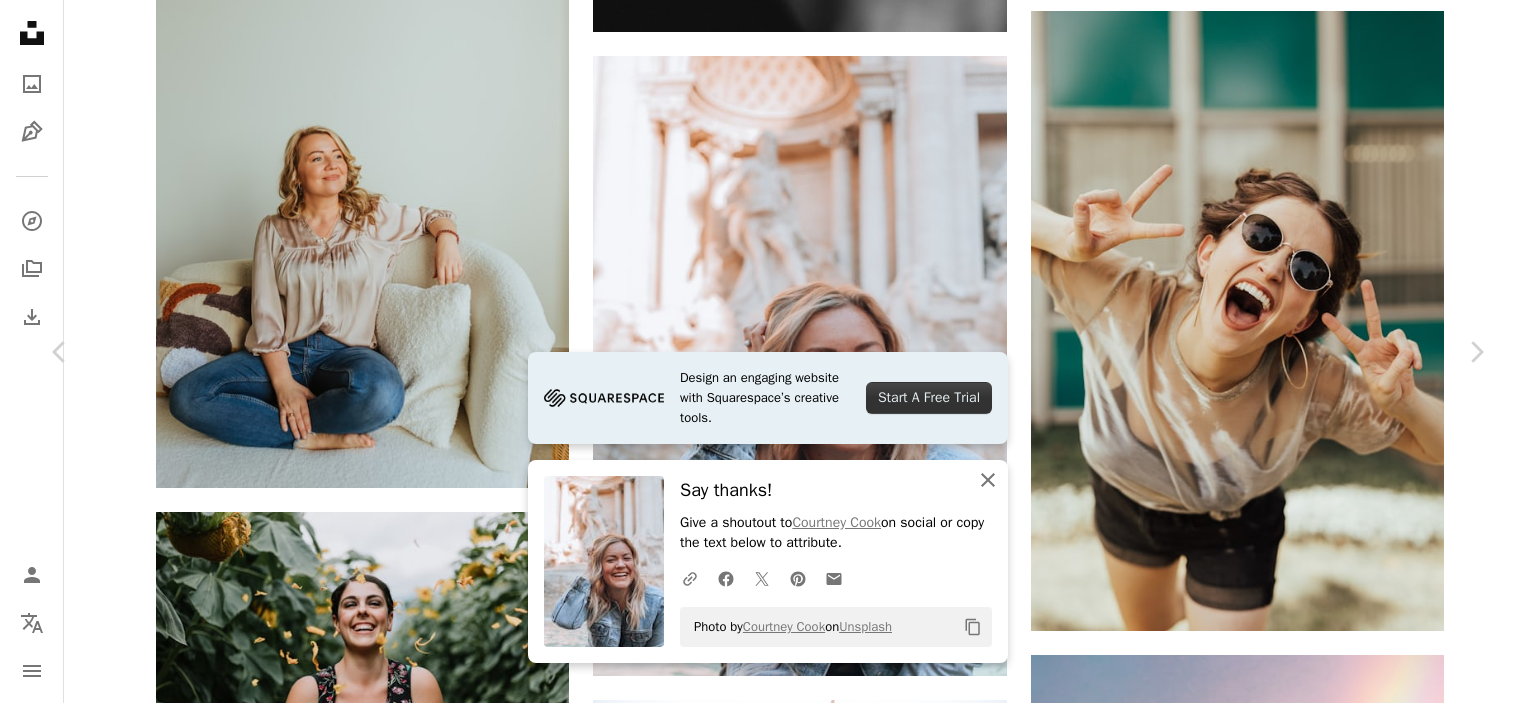 click on "An X shape" 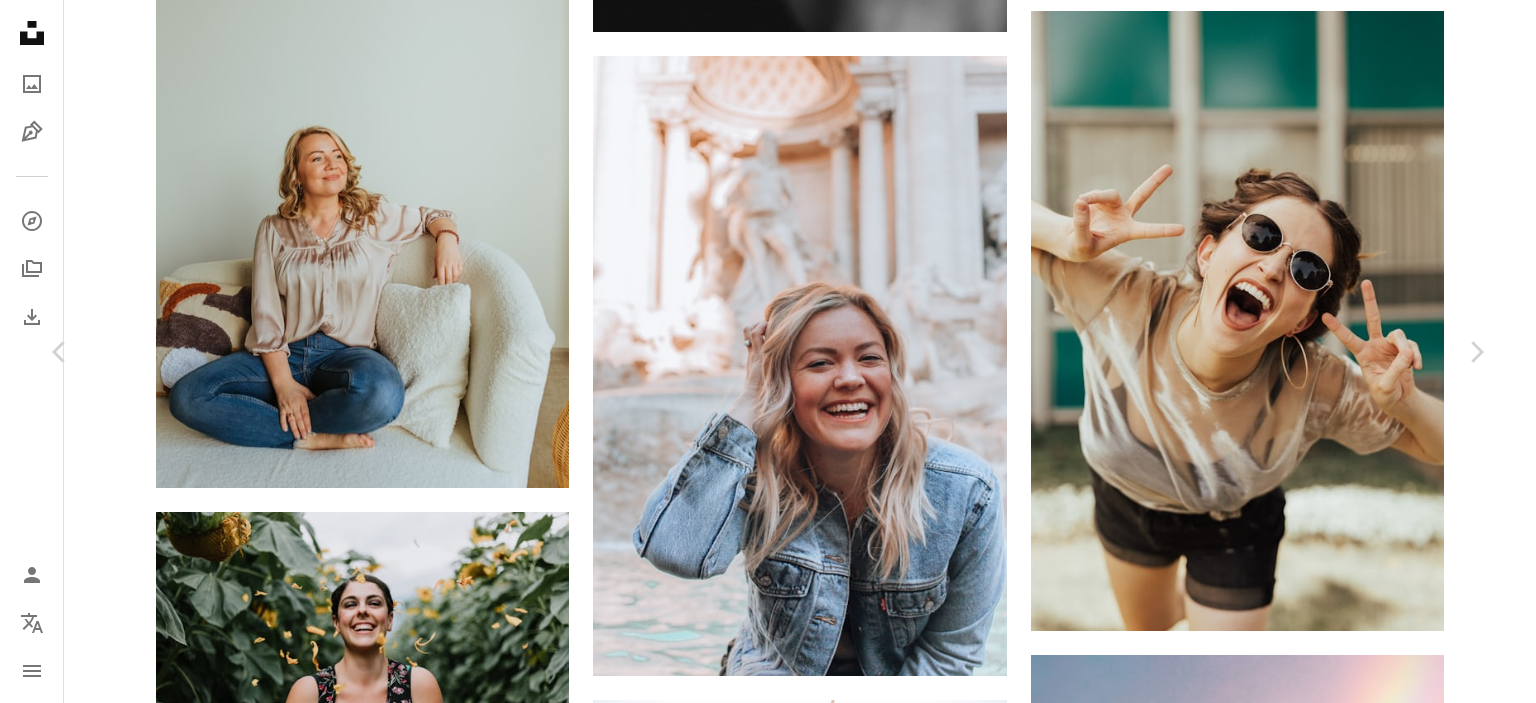 click on "An X shape" at bounding box center [20, 20] 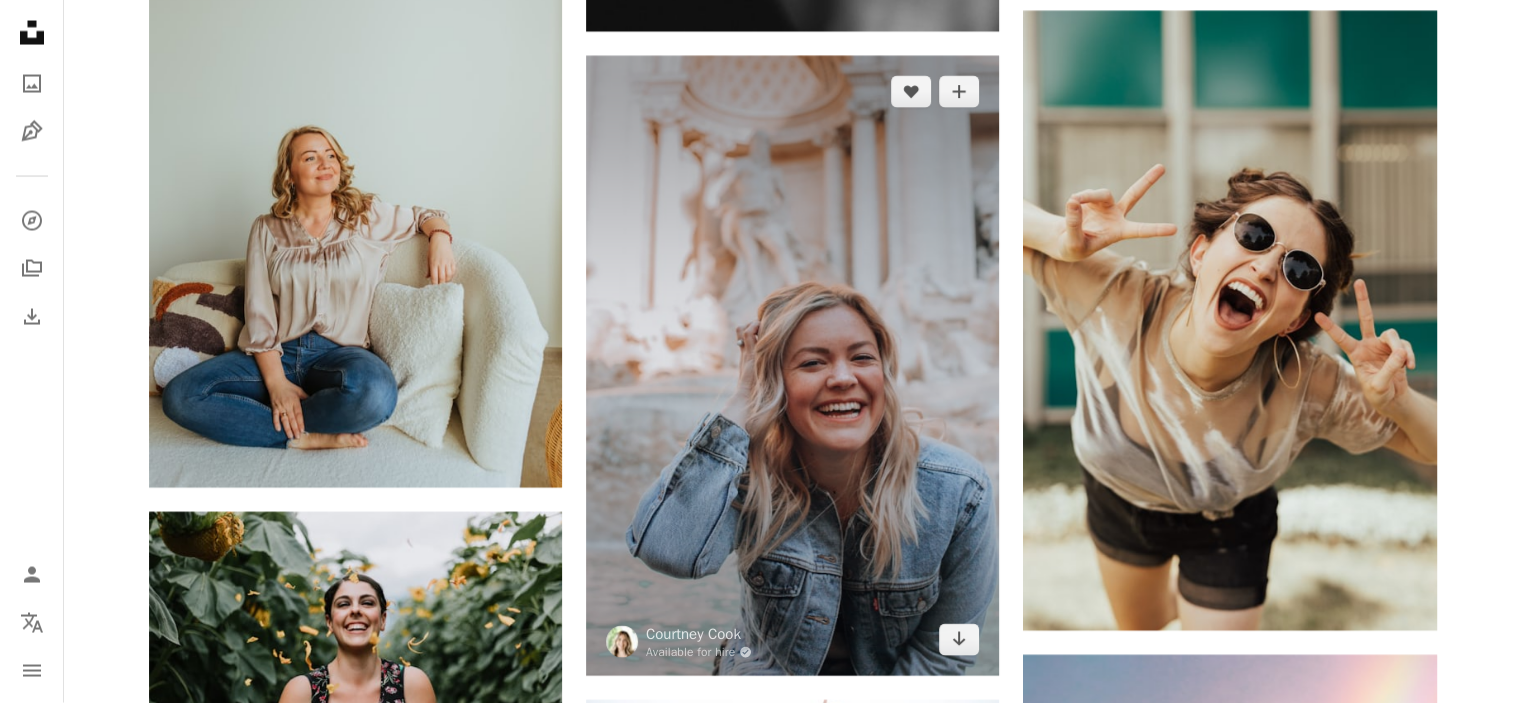 click at bounding box center (792, 366) 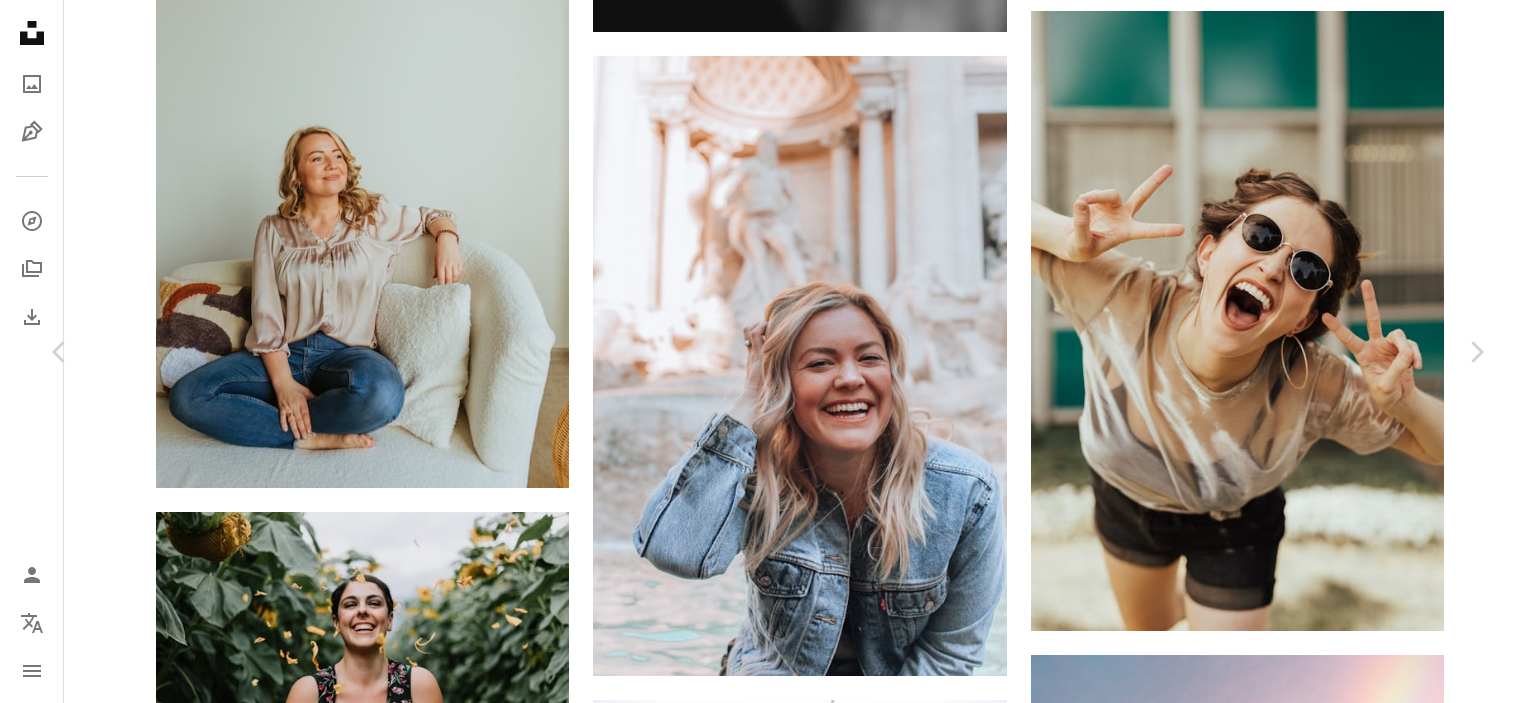 scroll, scrollTop: 220, scrollLeft: 0, axis: vertical 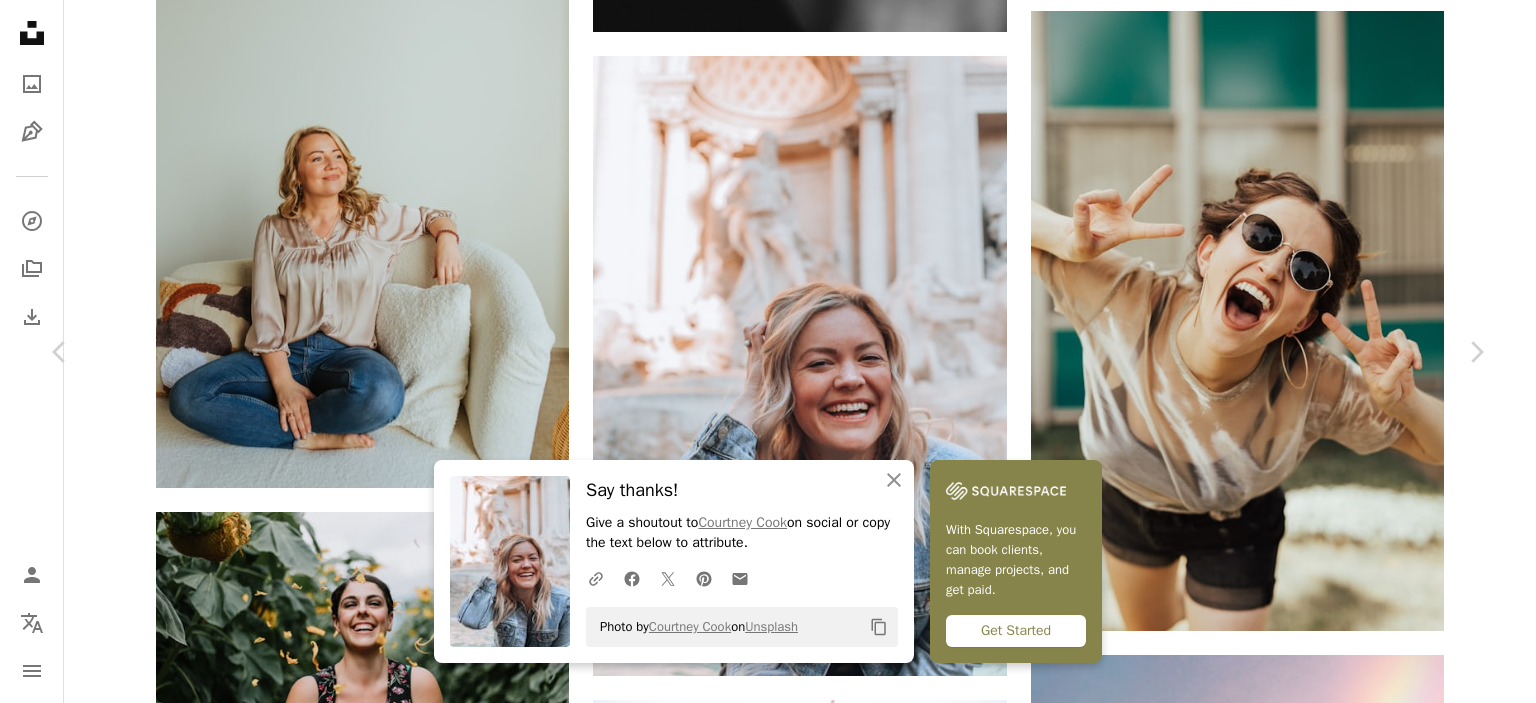 click 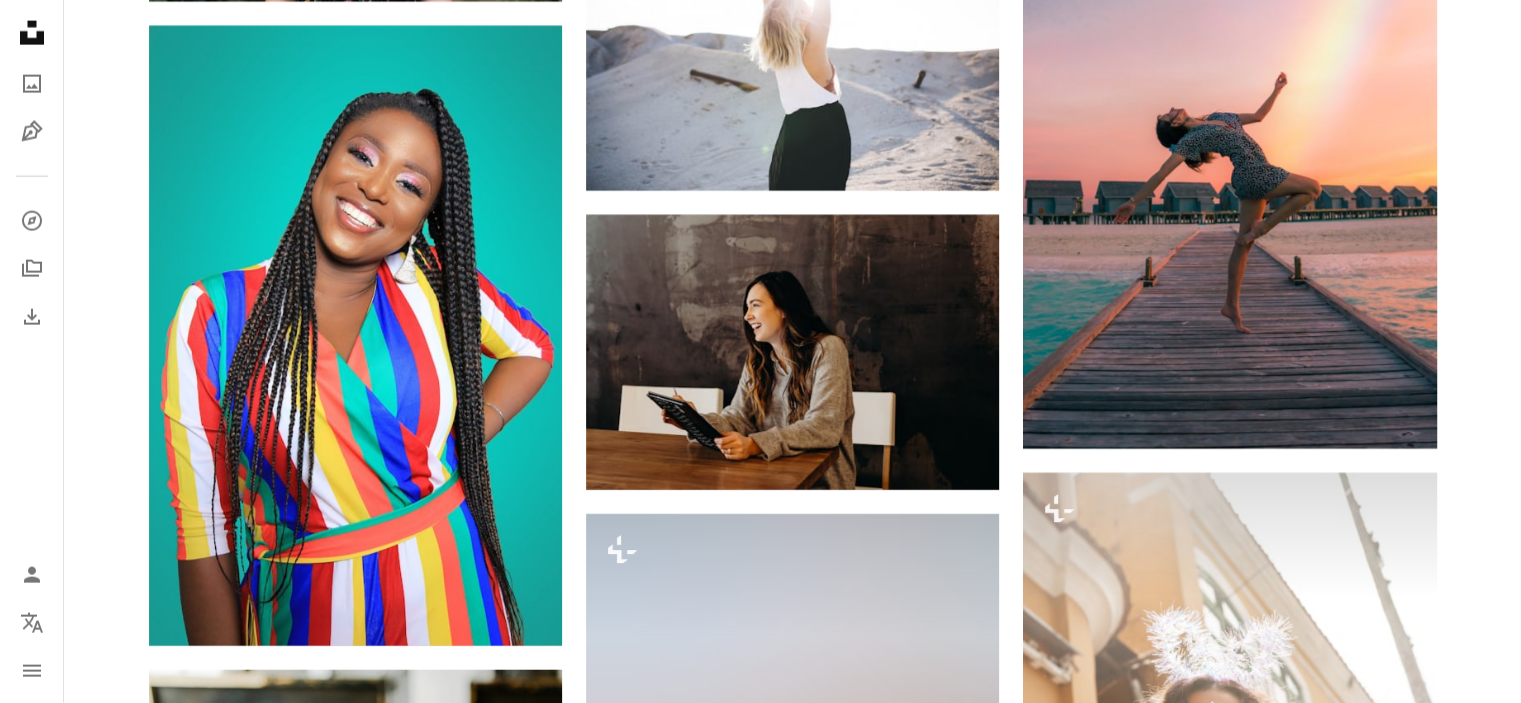 scroll, scrollTop: 4859, scrollLeft: 0, axis: vertical 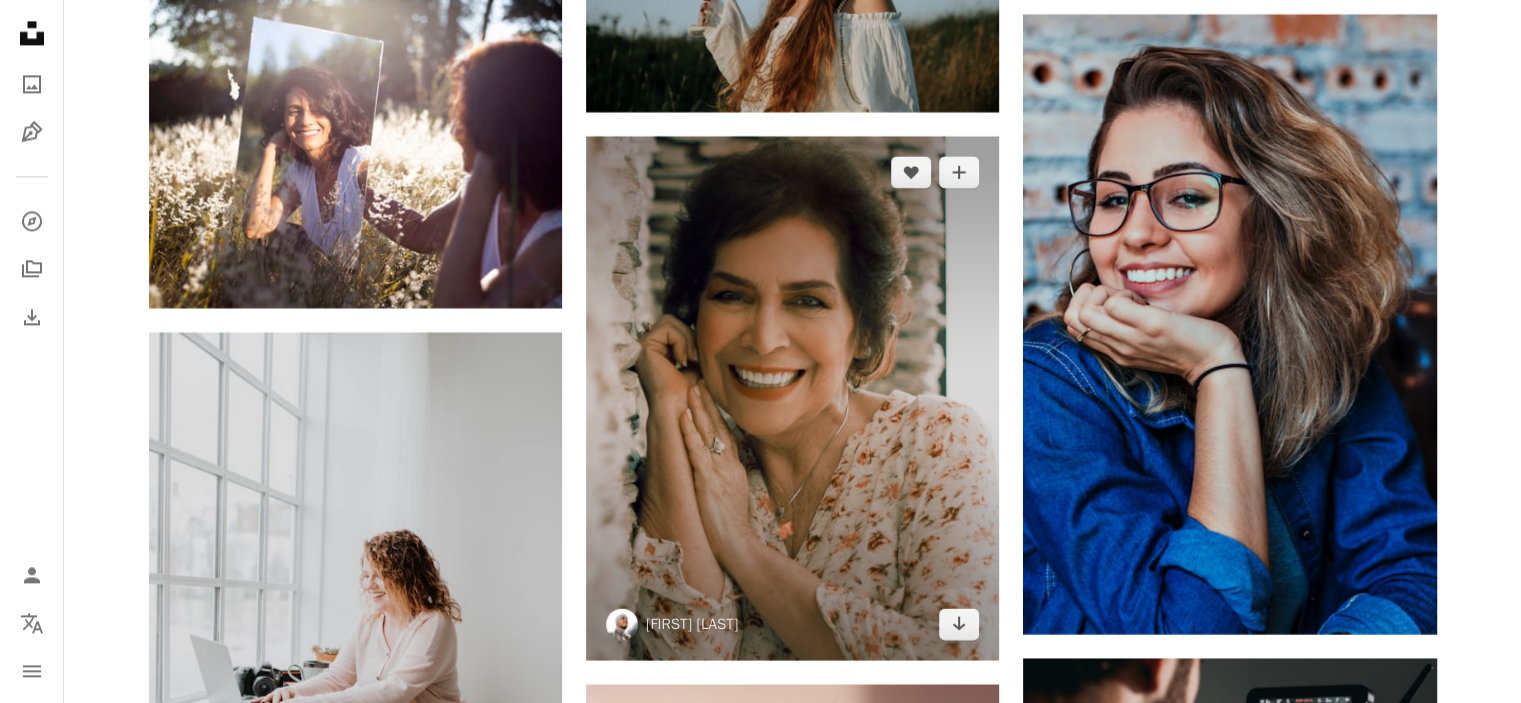 click at bounding box center (792, 397) 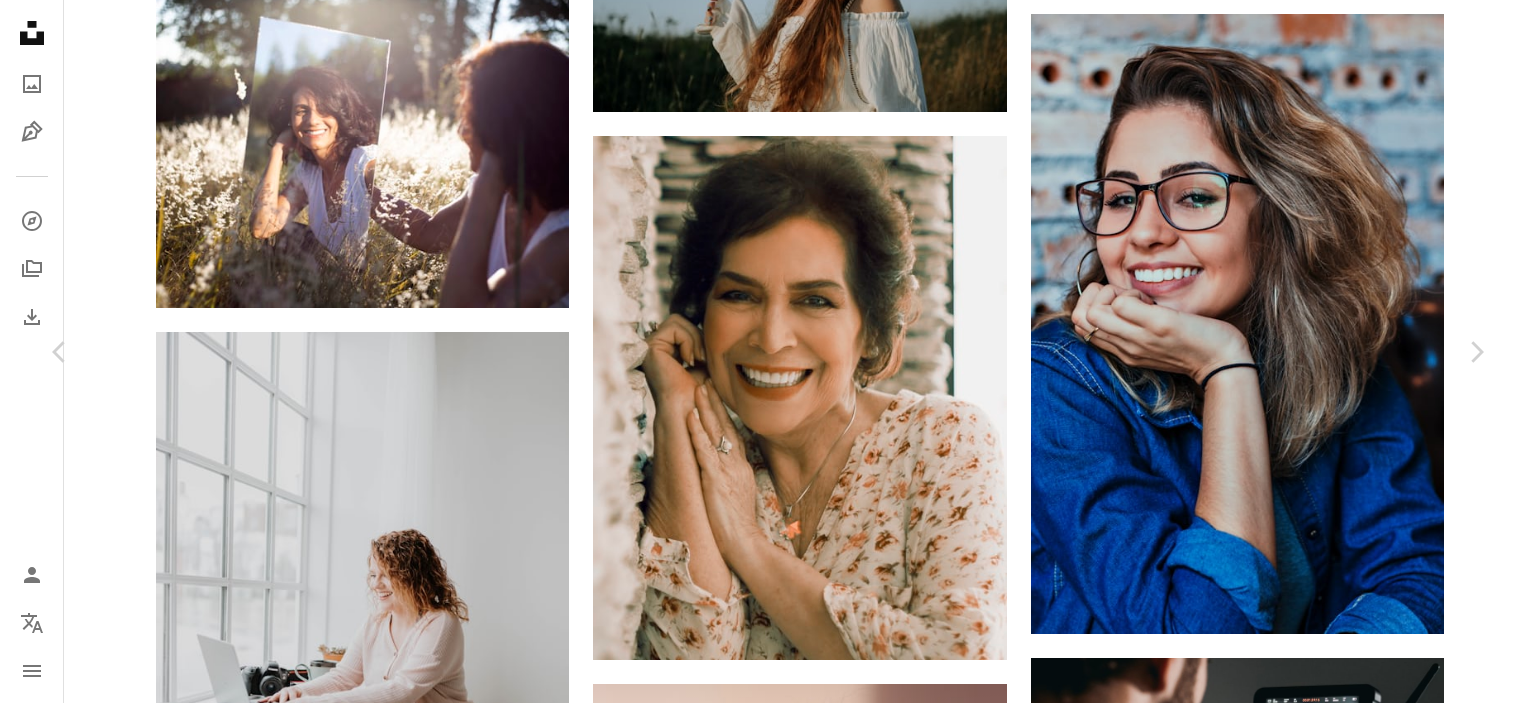 scroll, scrollTop: 0, scrollLeft: 0, axis: both 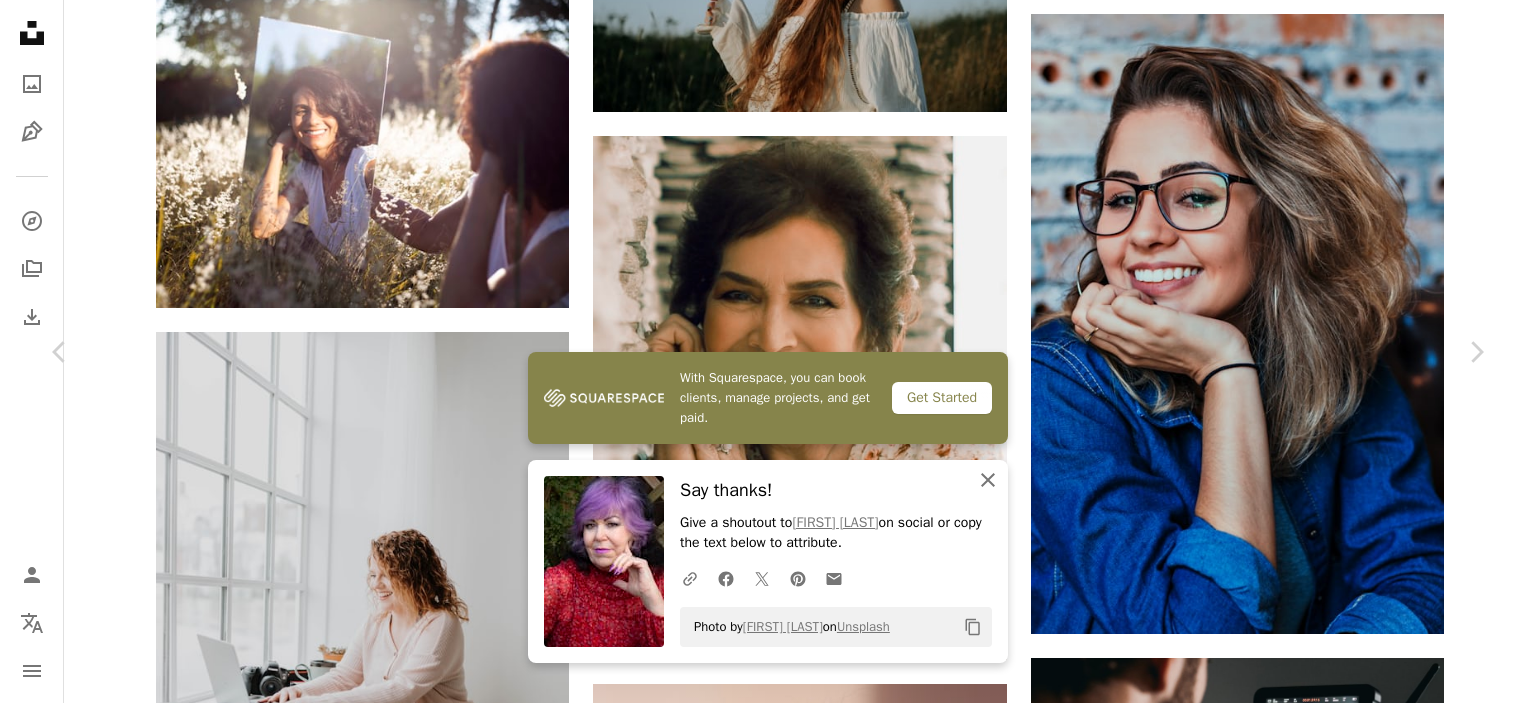 click on "An X shape" 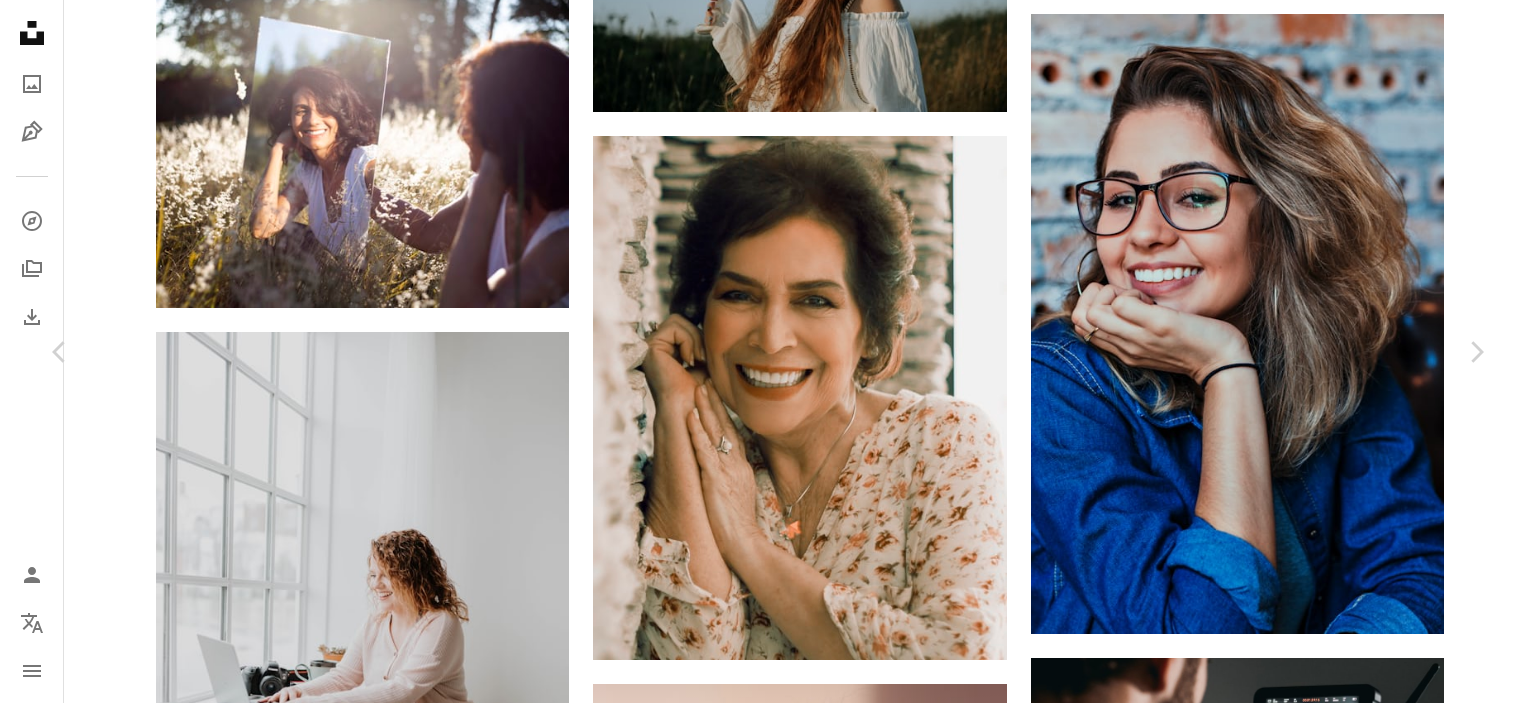 click on "An X shape Chevron left Chevron right [FIRST] [LAST] Available for hire A checkmark inside of a circle A heart A plus sign Download free Chevron down Zoom in Views [NUMBER] Downloads [NUMBER] A forward-right arrow Share Info icon Info More Actions Calendar outlined Published on [MONTH] [DAY], [YEAR] Camera Canon, EOS 800D Safety Free to use under the Unsplash License woman portrait face female adult photography purple hair head Free pictures Browse premium related images on iStock | Save 20% with code UNSPLASH20 View more on iStock ↗ Related images A heart A plus sign [FIRST] [LAST] Arrow pointing down Plus sign for Unsplash+ A heart A plus sign [FIRST] [LAST] For Unsplash+ A lock Download A heart A plus sign [FIRST] [LAST] Arrow pointing down A heart A plus sign [FIRST] [LAST] Arrow pointing down A heart A plus sign [FIRST] [LAST] Available for hire A checkmark inside of a circle Arrow pointing down Plus sign for Unsplash+ A heart A plus sign [FIRST] [LAST] For Unsplash+ A lock Download A heart A heart" at bounding box center [768, 4720] 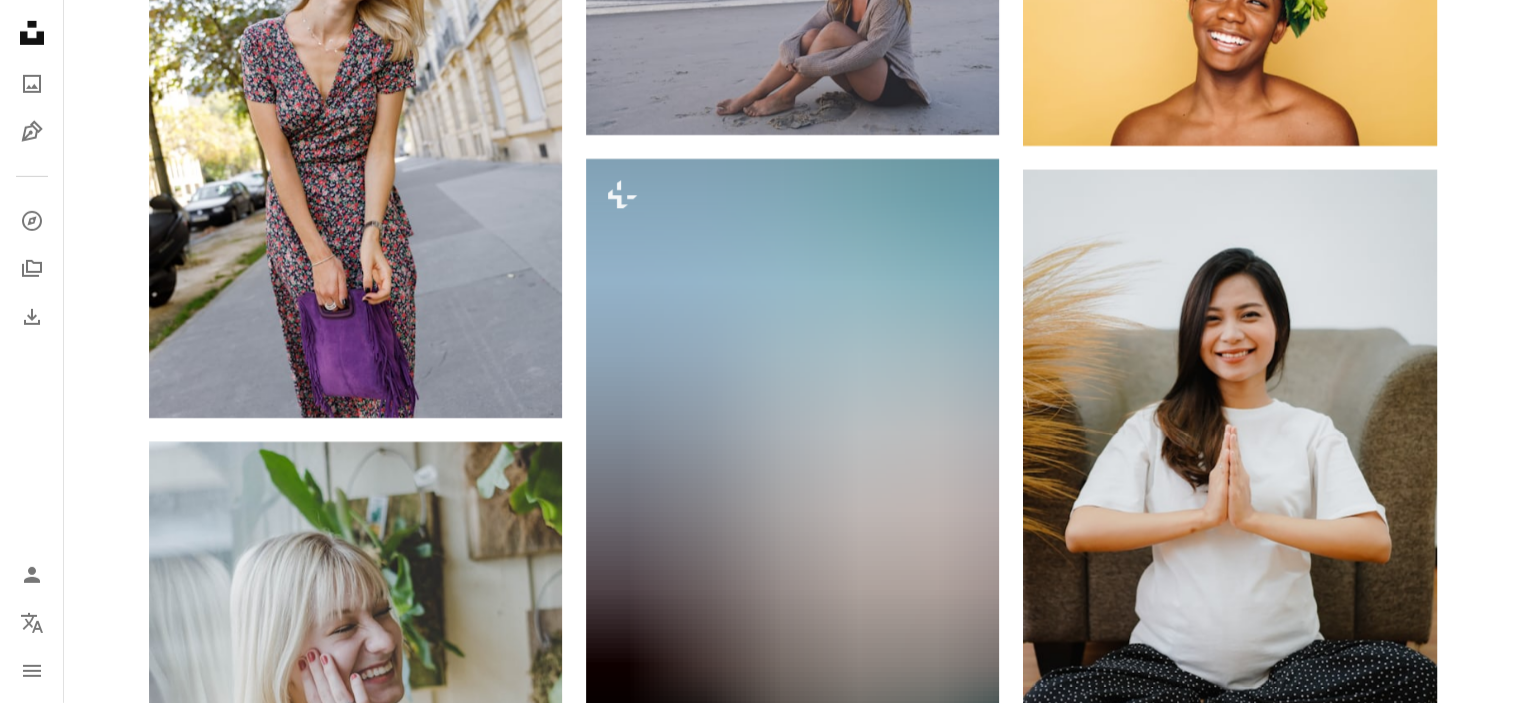 scroll, scrollTop: 14319, scrollLeft: 0, axis: vertical 